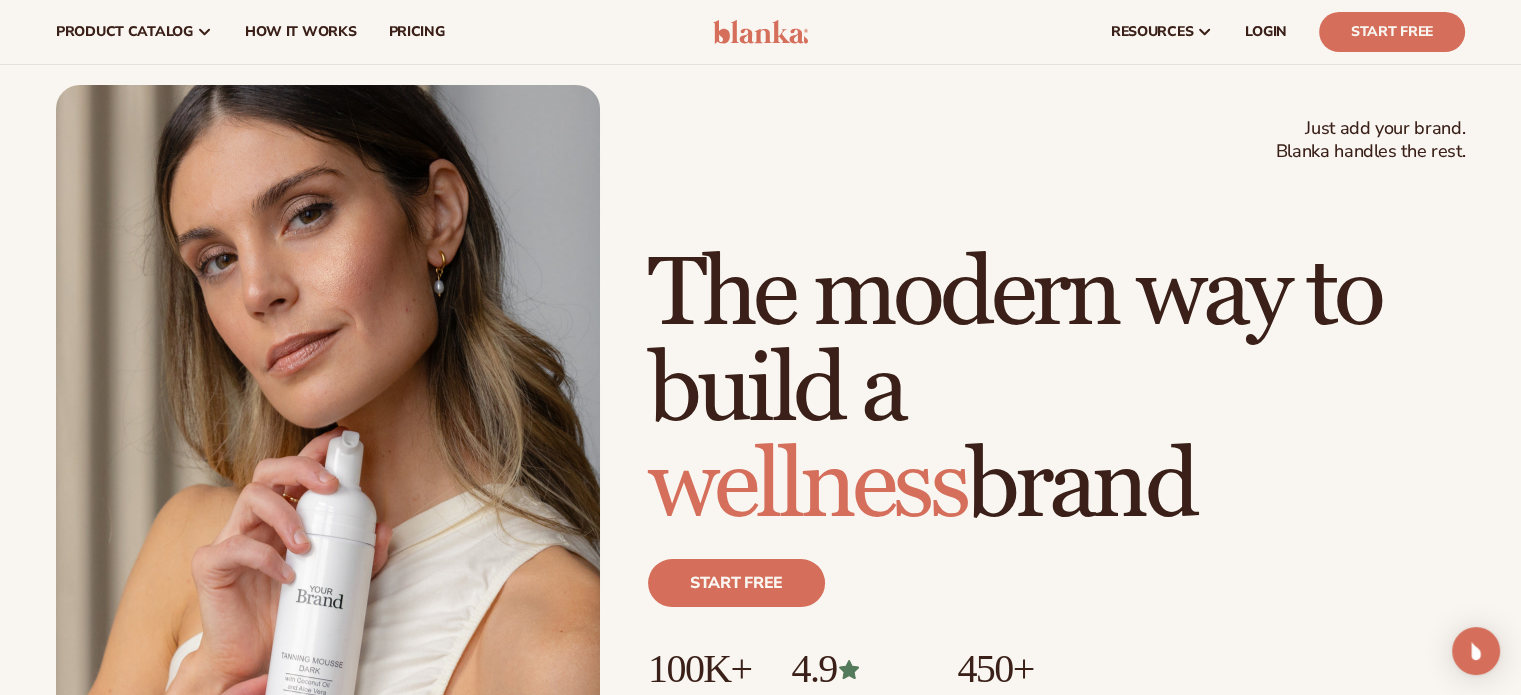 scroll, scrollTop: 12, scrollLeft: 0, axis: vertical 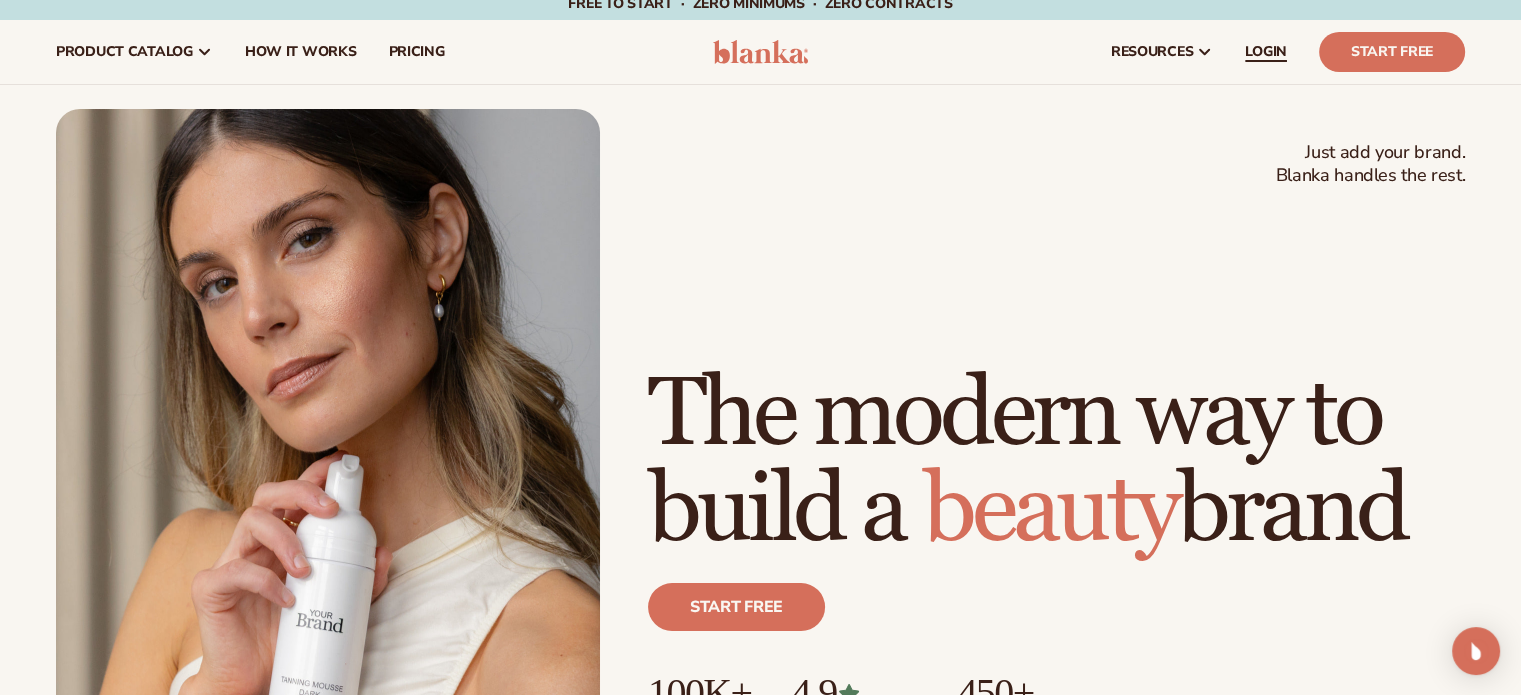 click on "LOGIN" at bounding box center (1266, 52) 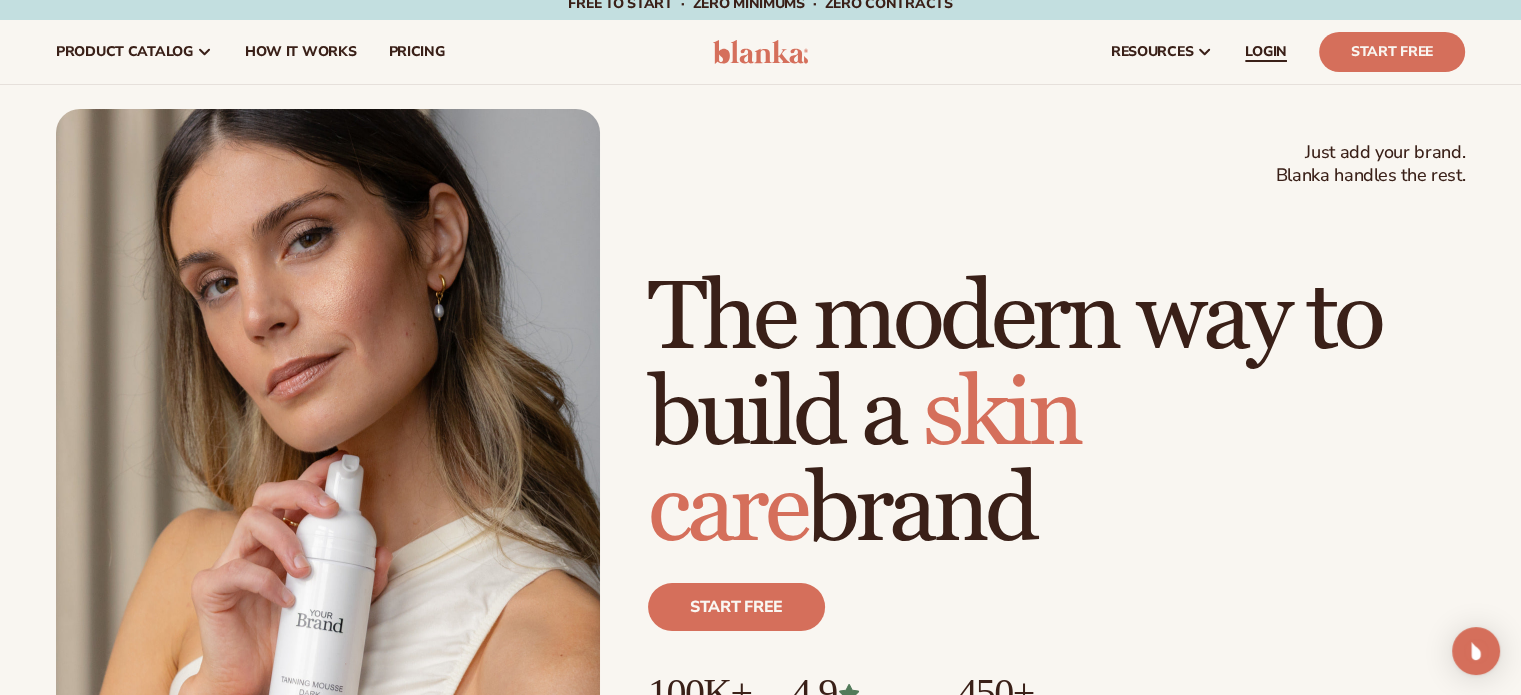 click on "LOGIN" at bounding box center [1266, 52] 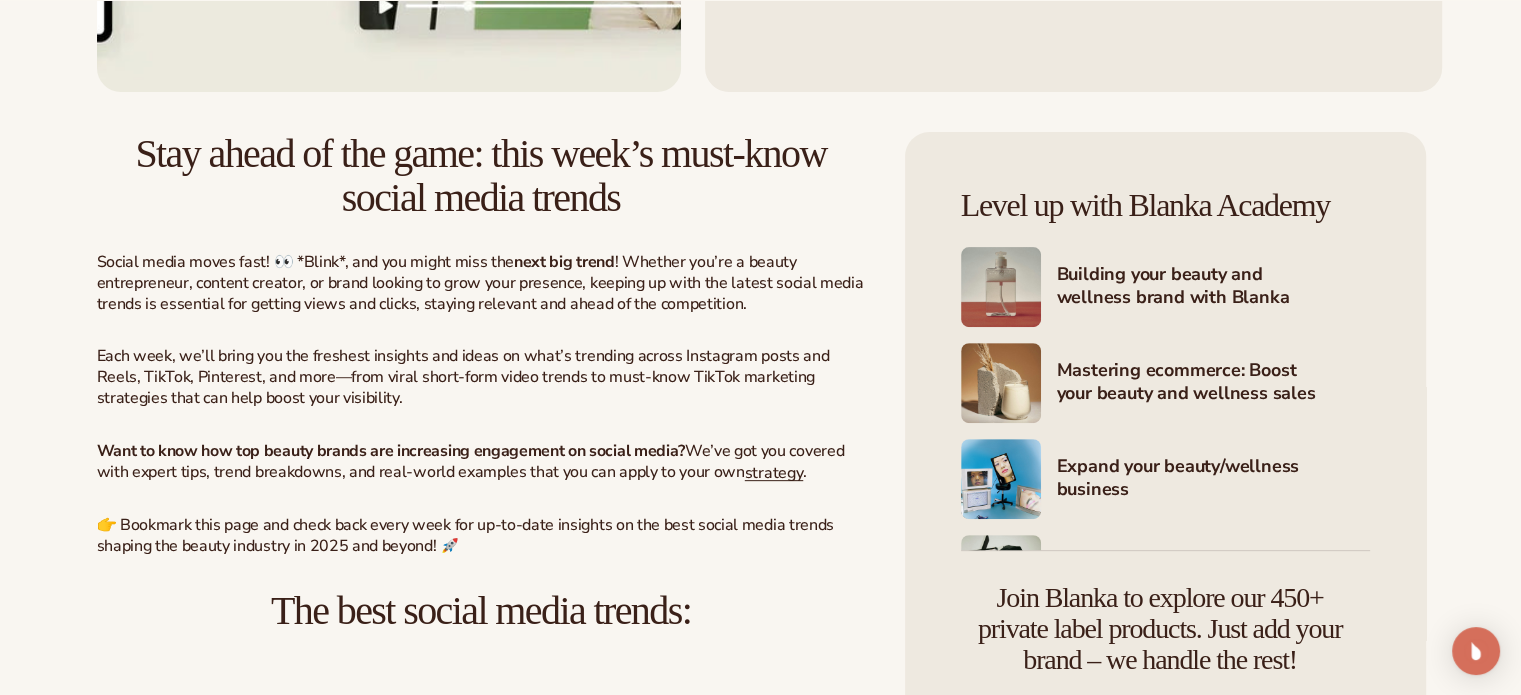 scroll, scrollTop: 700, scrollLeft: 0, axis: vertical 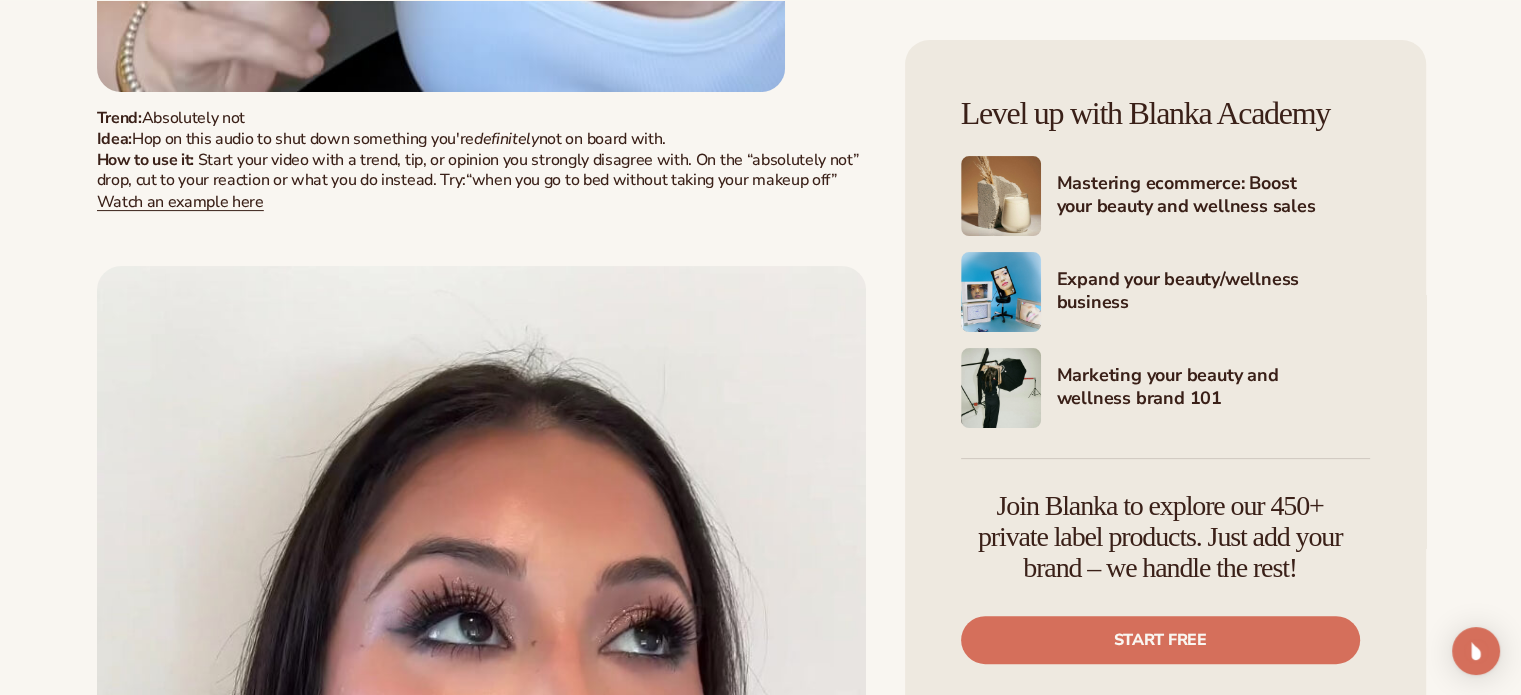 click on "Beauty Industry, Ecommerce, Education
Social media trends this week (Updated weekly)
Catch up on trending topics for beauty brands.
Stay ahead of the game: this week’s must-know social media trends
Social media moves fast! 👀 *Blink*, and you might miss the  next big trend ! Whether you’re a beauty entrepreneur, content creator, or brand looking to grow your presence, keeping up with the latest social media trends is essential for getting views and clicks, staying relevant and ahead of the competition.
Want to know how top beauty brands are increasing engagement on social media?  We’ve got you covered with expert tips, trend breakdowns, and real-world examples that you can apply to your own  strategy ." at bounding box center (761, 50395) 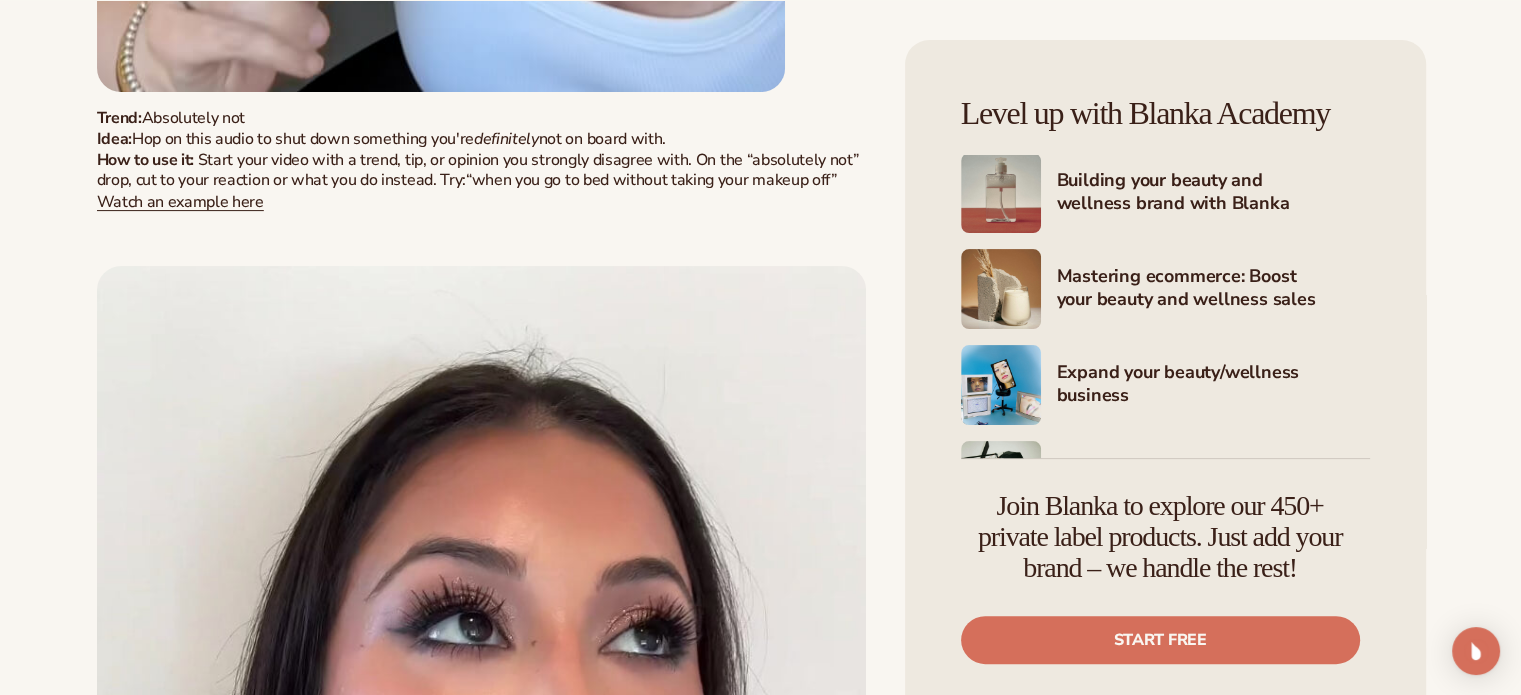 scroll, scrollTop: 0, scrollLeft: 0, axis: both 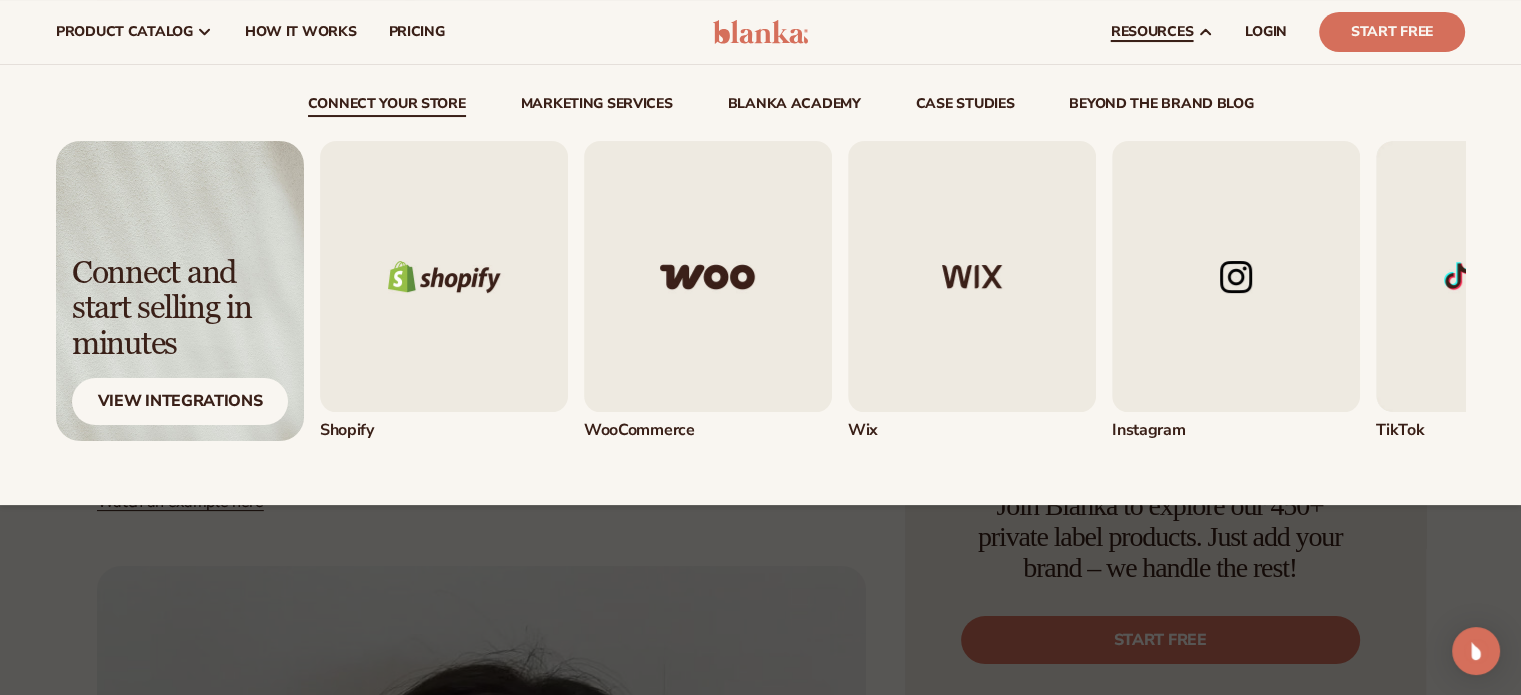 click on "resources" at bounding box center (1152, 32) 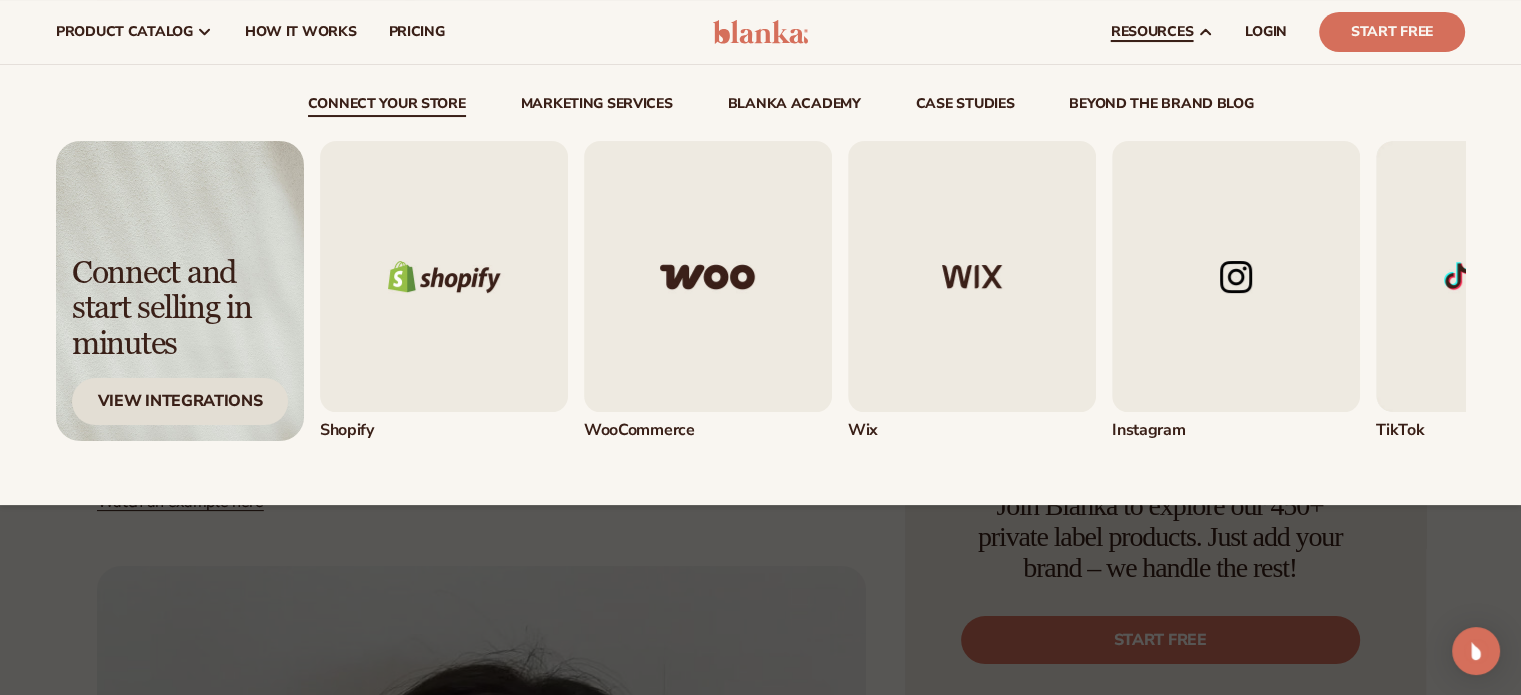 click on "View Integrations" at bounding box center [180, 401] 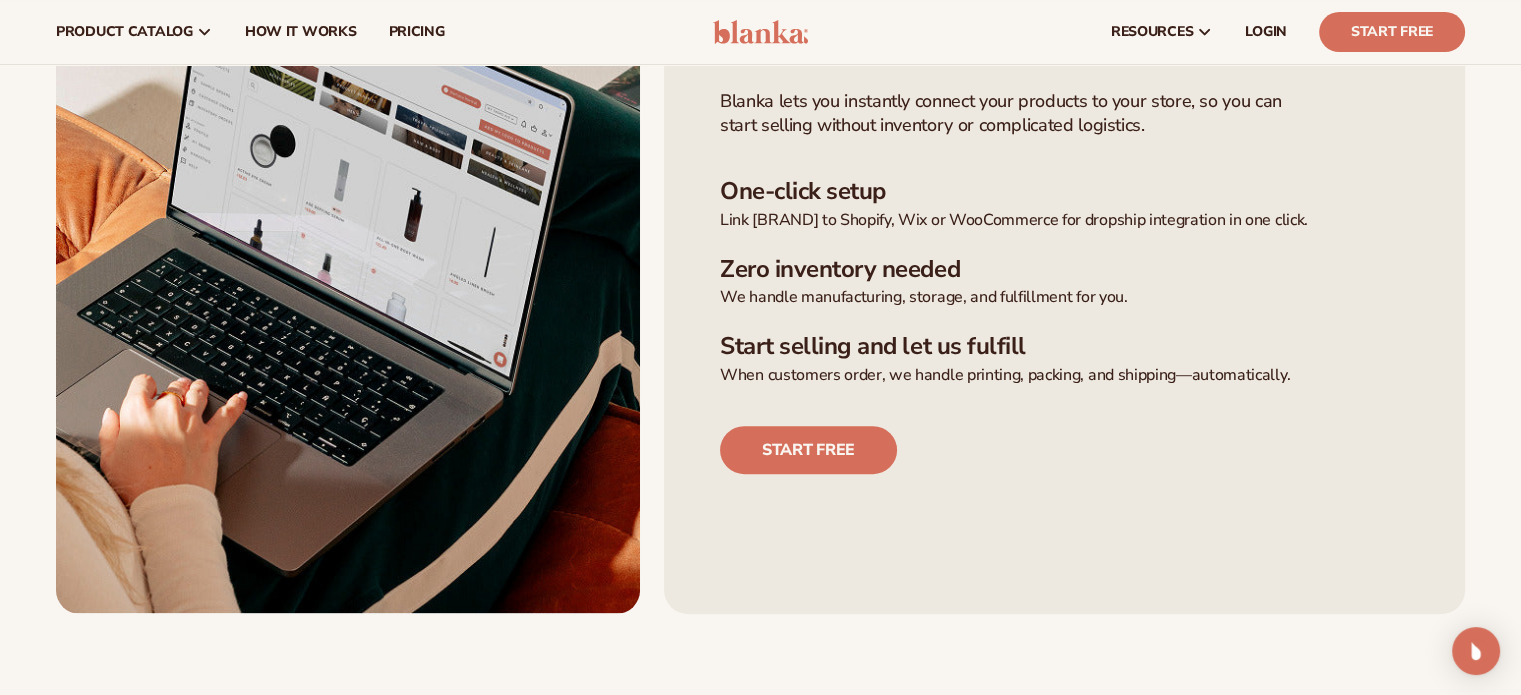 scroll, scrollTop: 600, scrollLeft: 0, axis: vertical 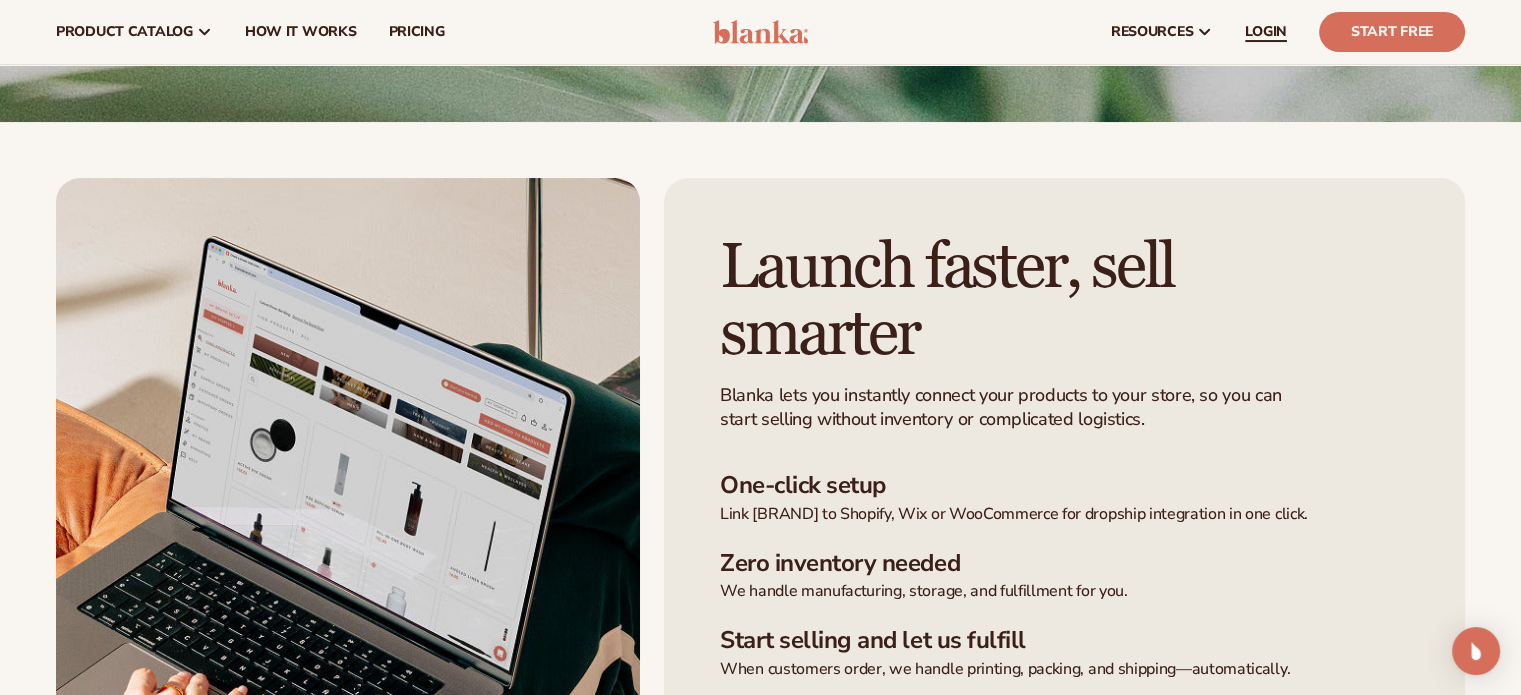 click on "LOGIN" at bounding box center (1266, 32) 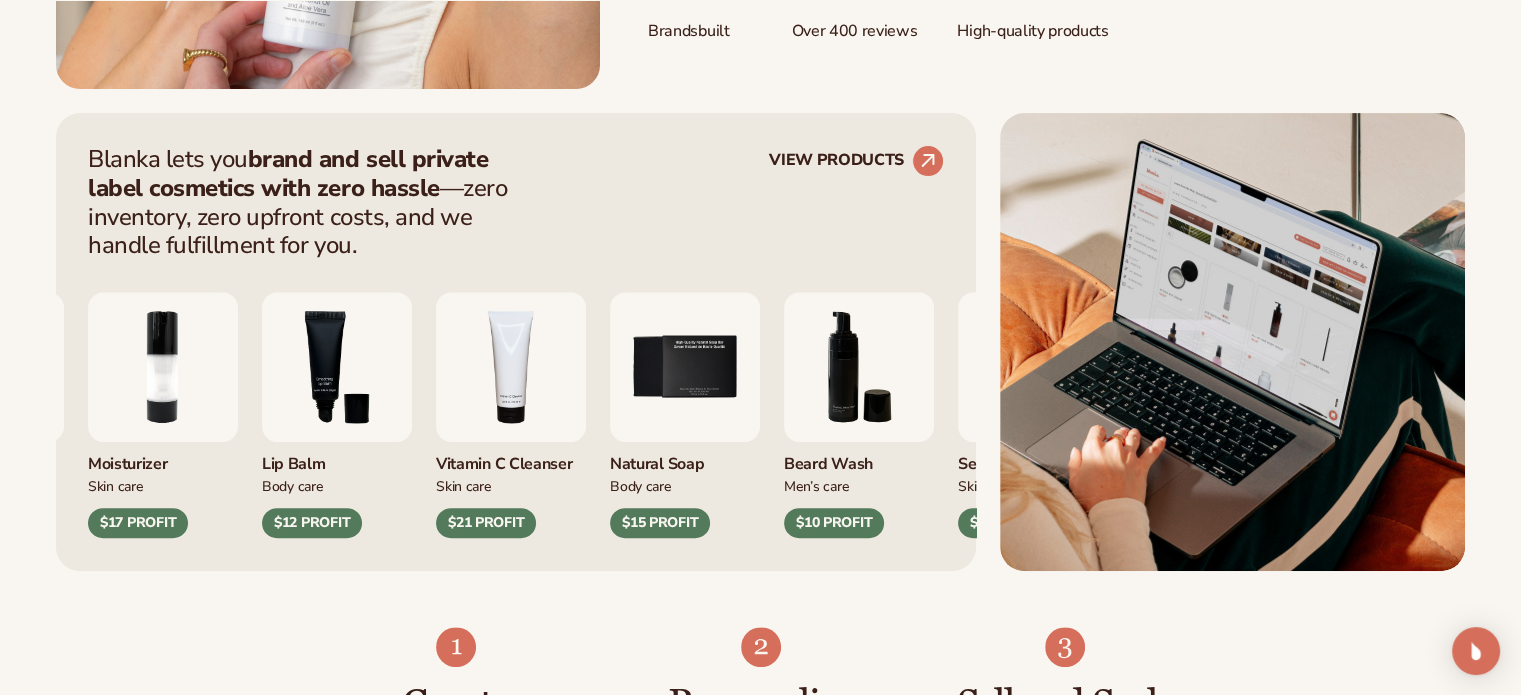 scroll, scrollTop: 800, scrollLeft: 0, axis: vertical 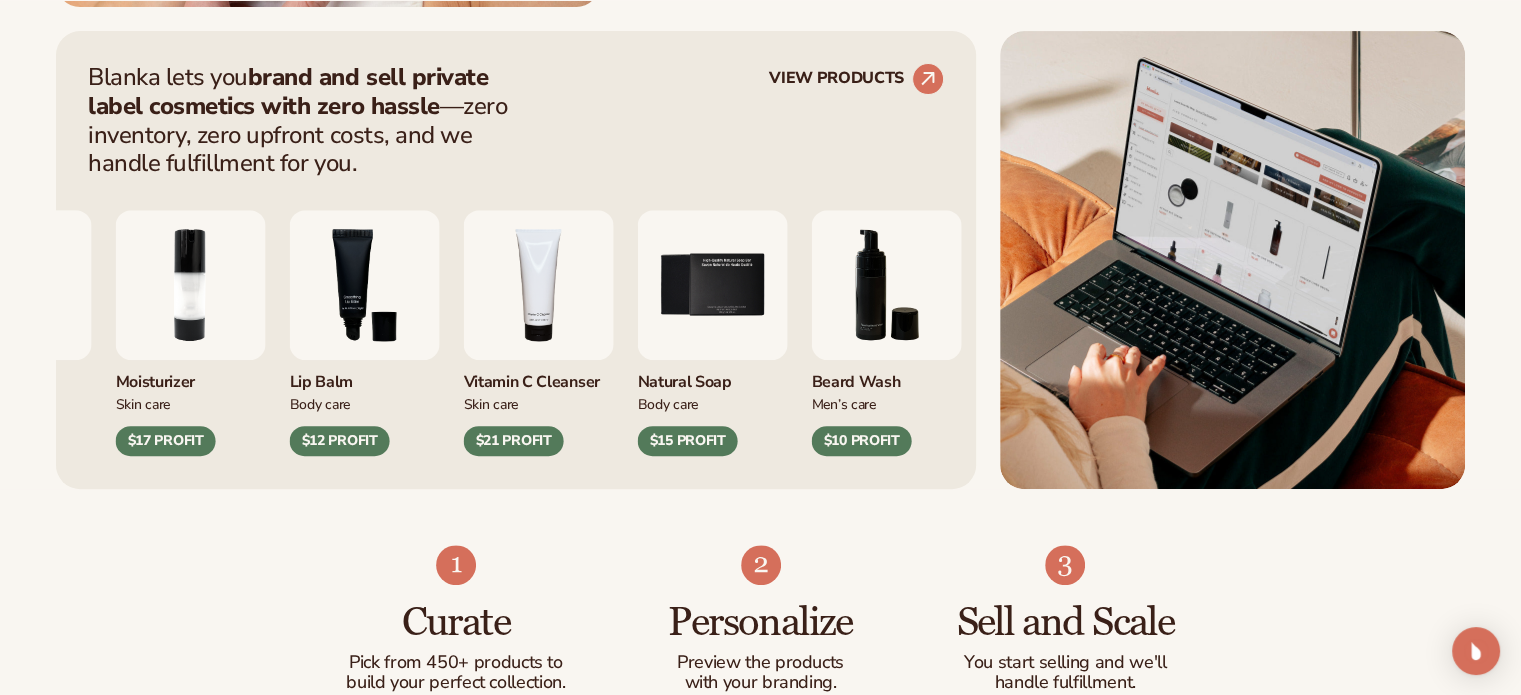 click on "Lip Gloss
Makeup
$16 PROFIT
Moisturizer
Skin Care
$17 PROFIT
Makeup" at bounding box center [370, 333] 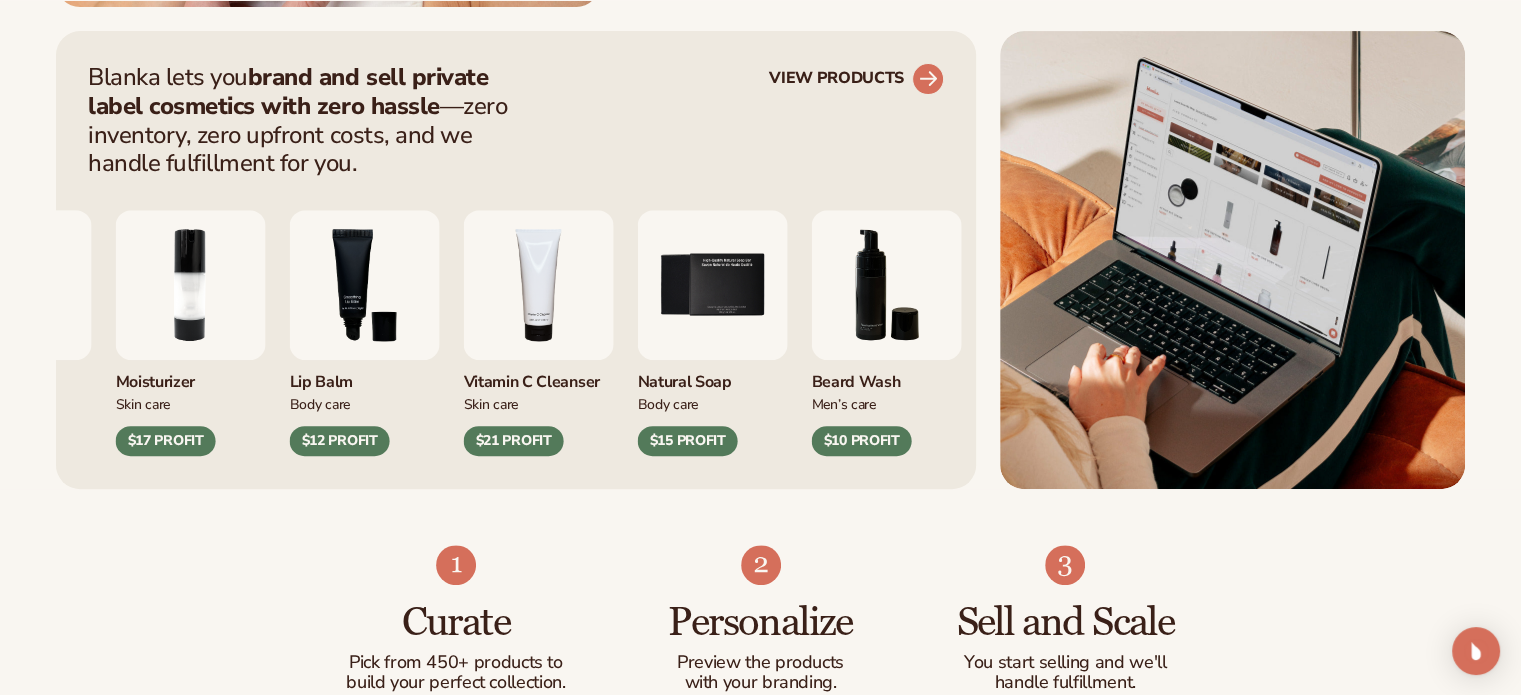 click 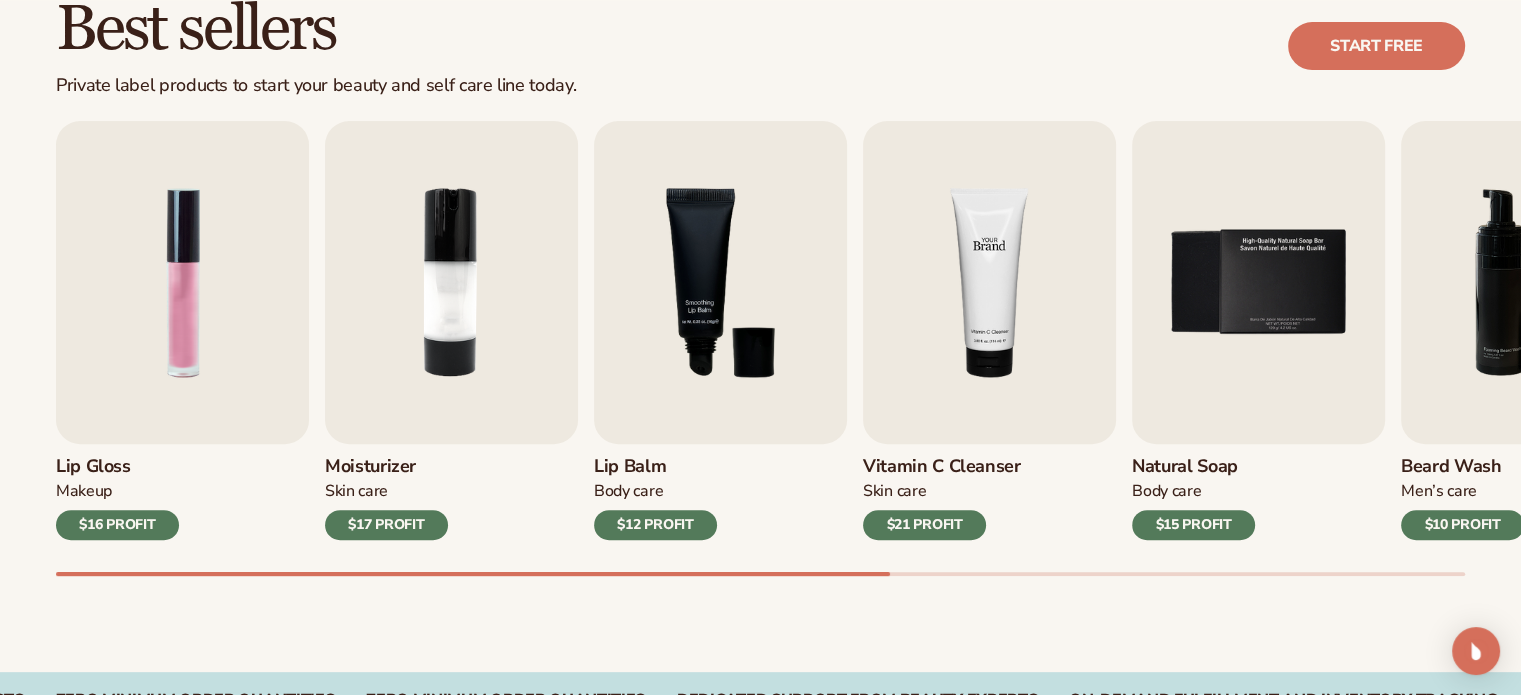 scroll, scrollTop: 600, scrollLeft: 0, axis: vertical 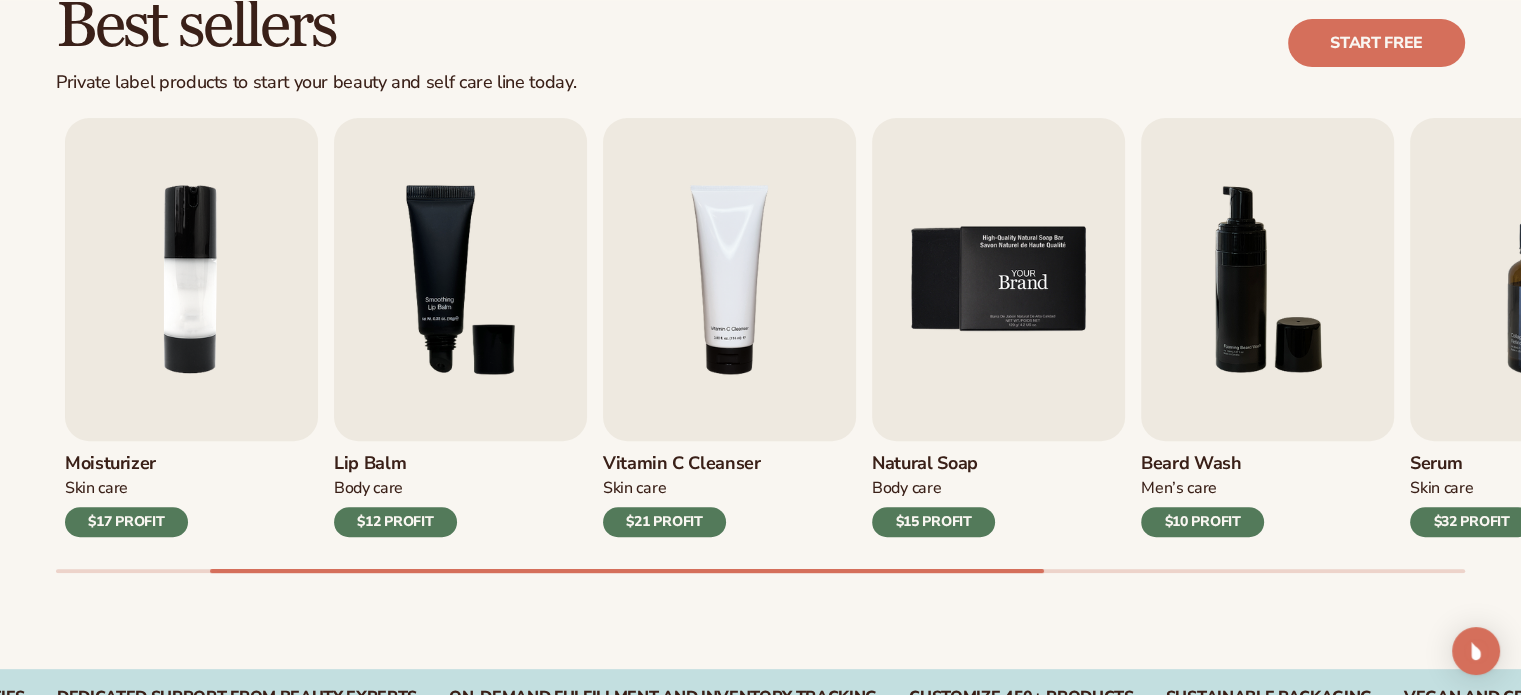 click at bounding box center (998, 279) 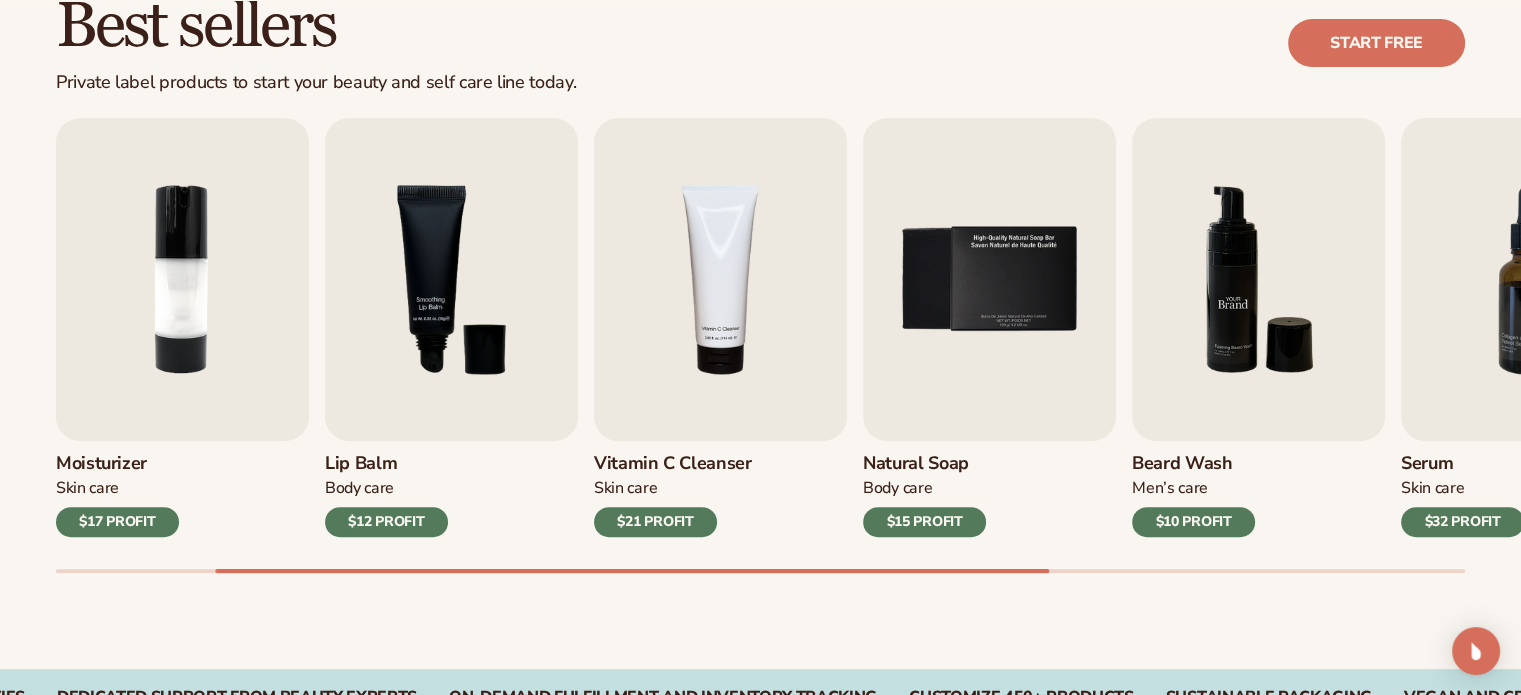 click on "Lip Gloss
Makeup
$16 PROFIT
Moisturizer
Skin Care
$17 PROFIT
Lip Balm" at bounding box center (491, 327) 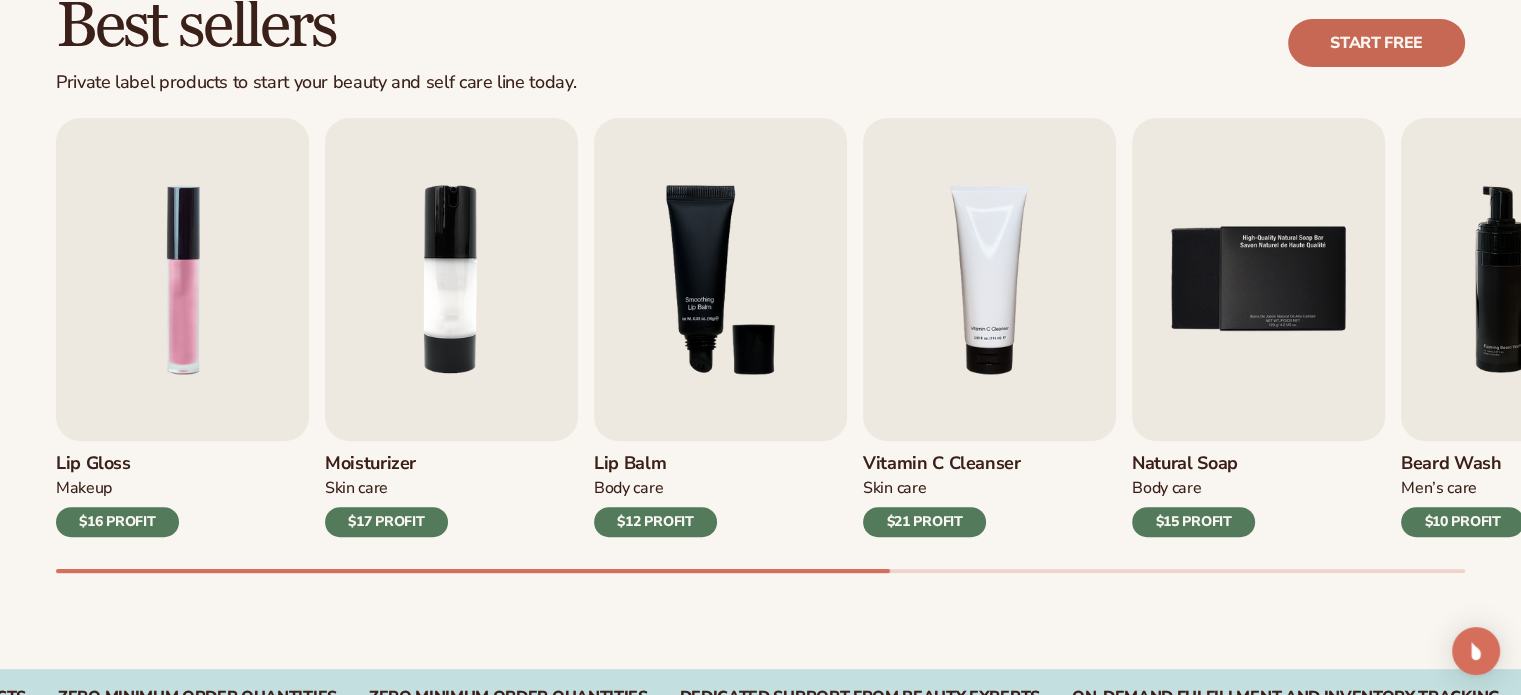 click on "Start free" at bounding box center (1376, 43) 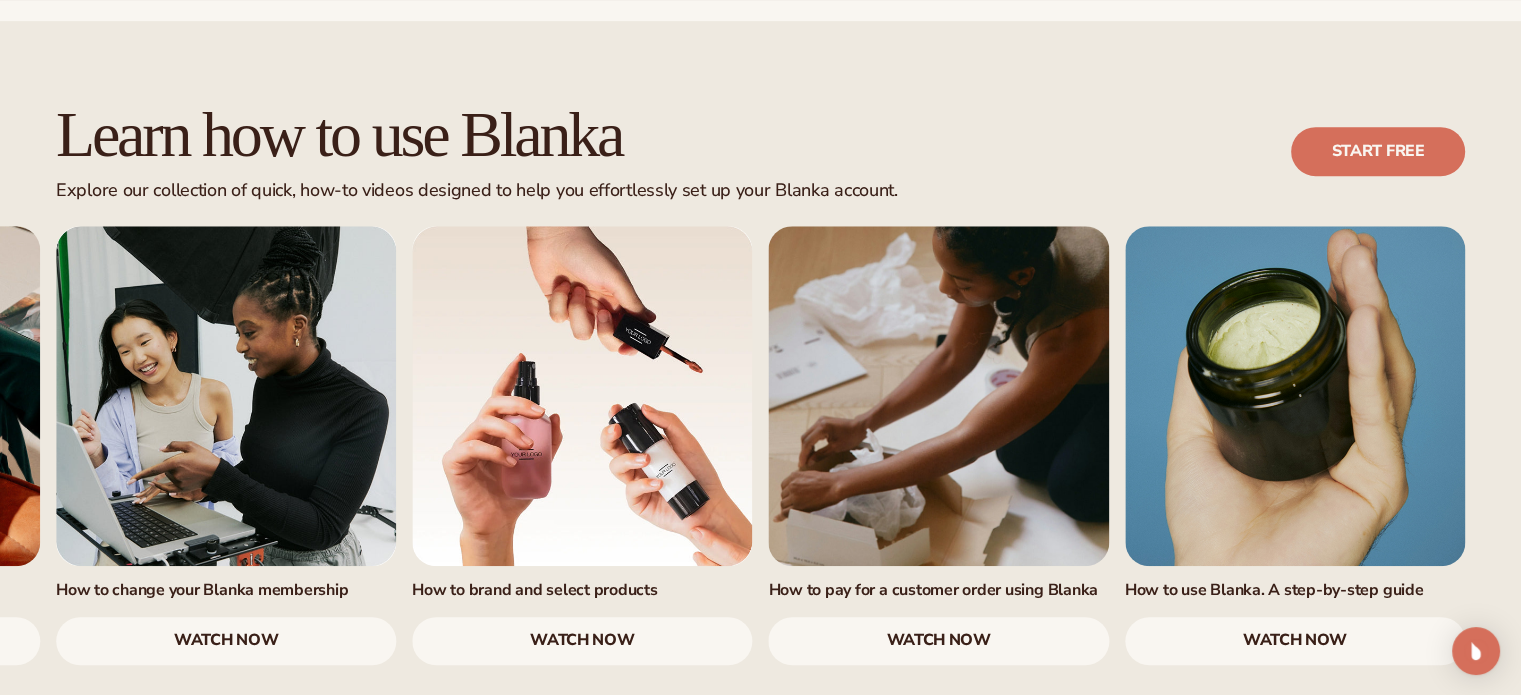 scroll, scrollTop: 1152, scrollLeft: 0, axis: vertical 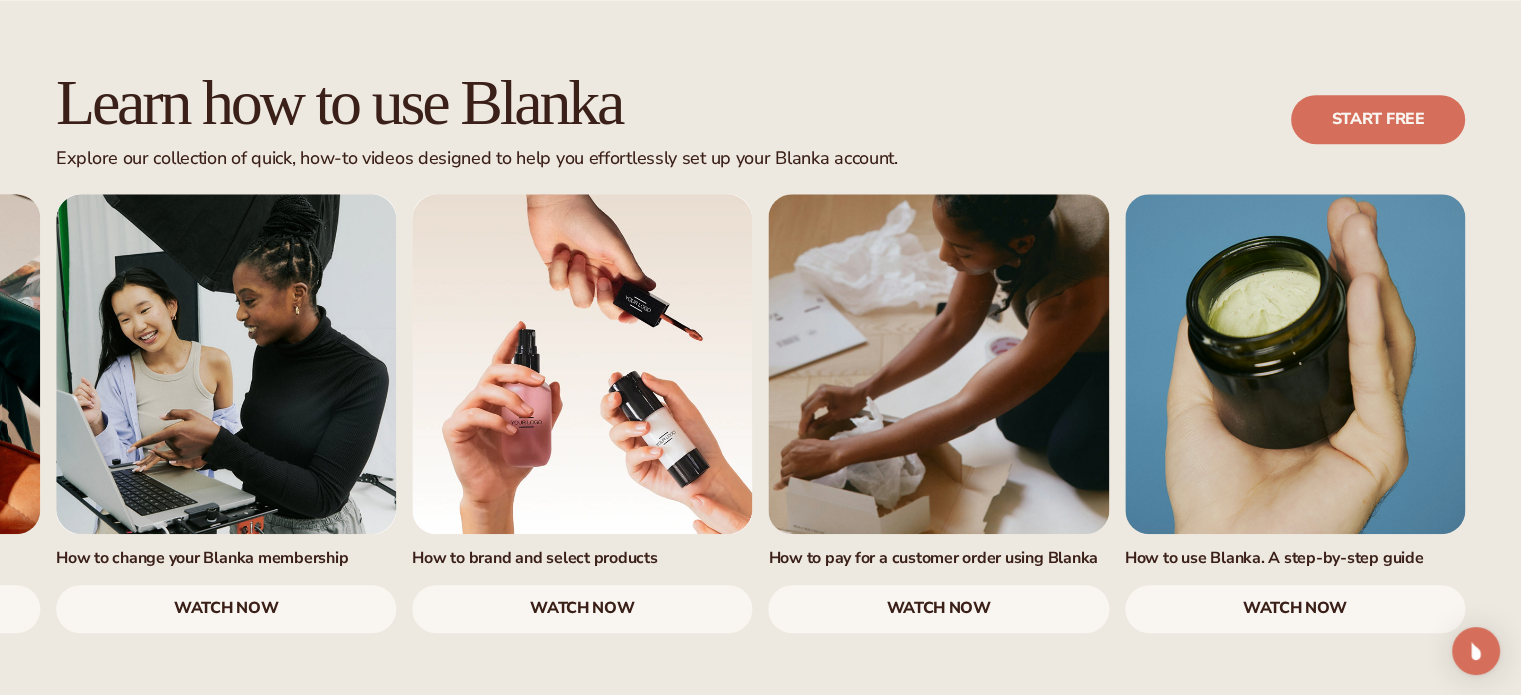 click on "watch now" at bounding box center (582, 609) 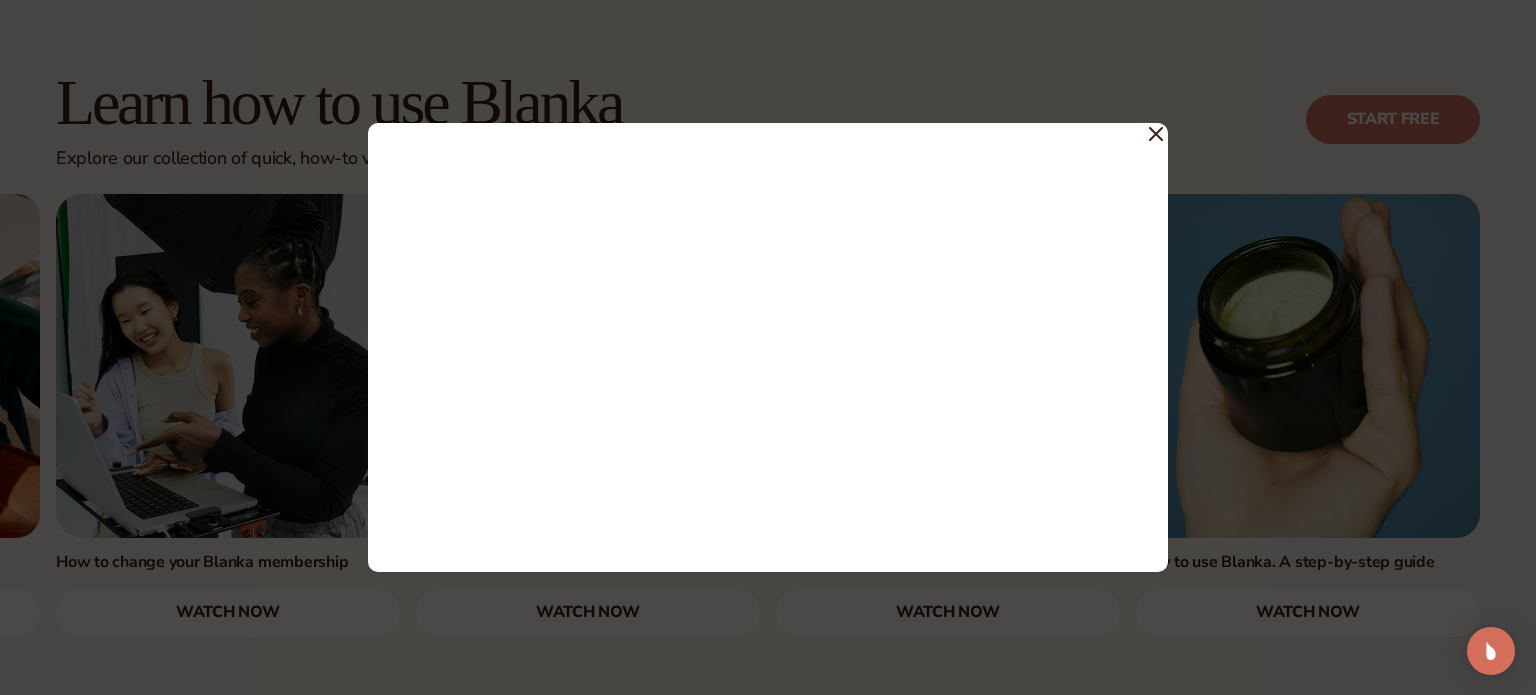 click 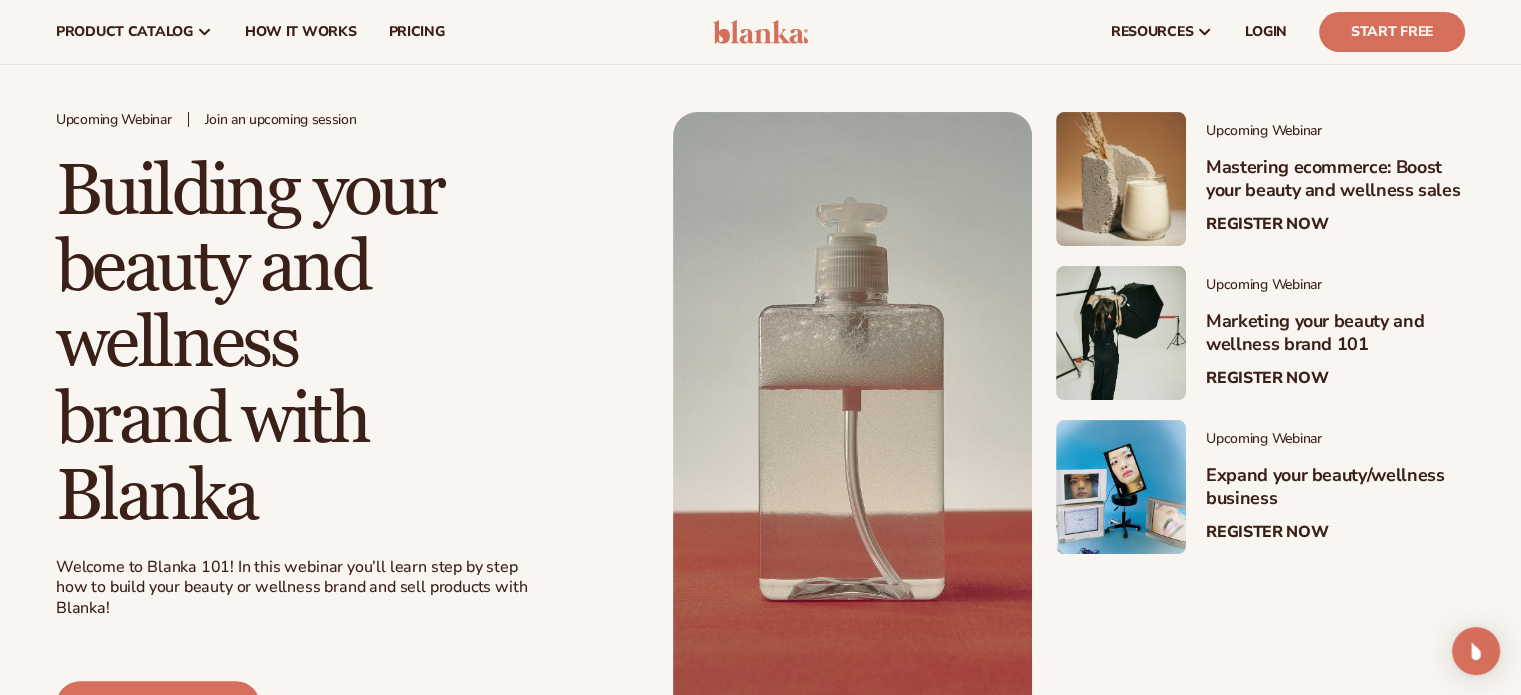 scroll, scrollTop: 352, scrollLeft: 0, axis: vertical 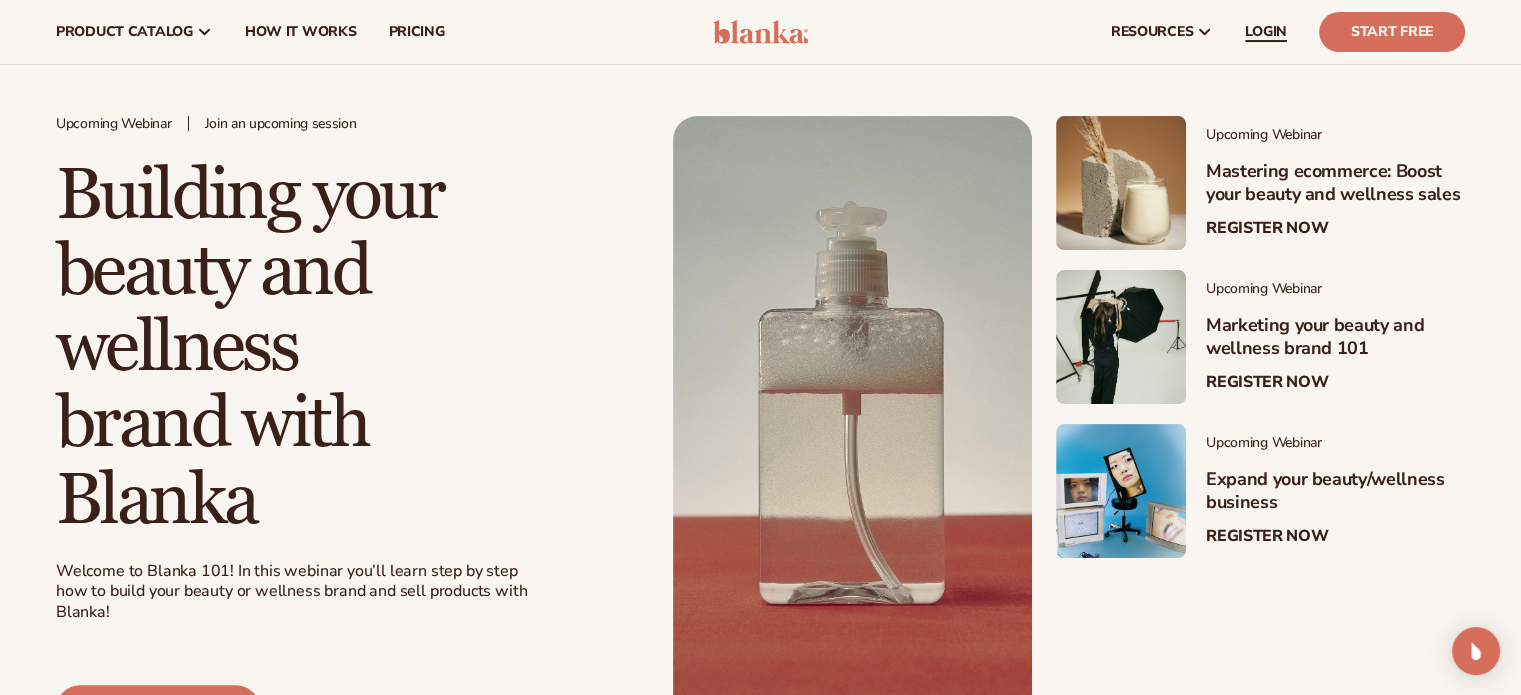 click on "LOGIN" at bounding box center (1266, 32) 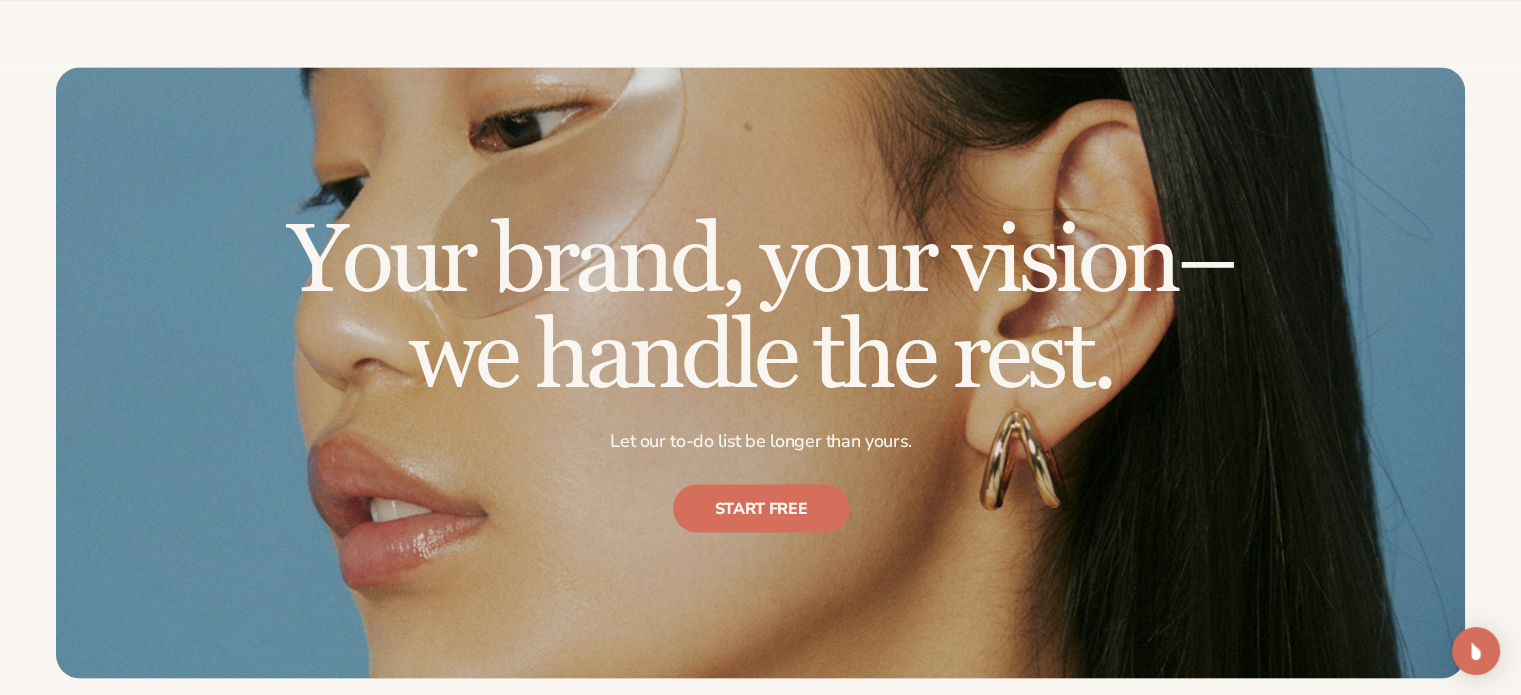 scroll, scrollTop: 3552, scrollLeft: 0, axis: vertical 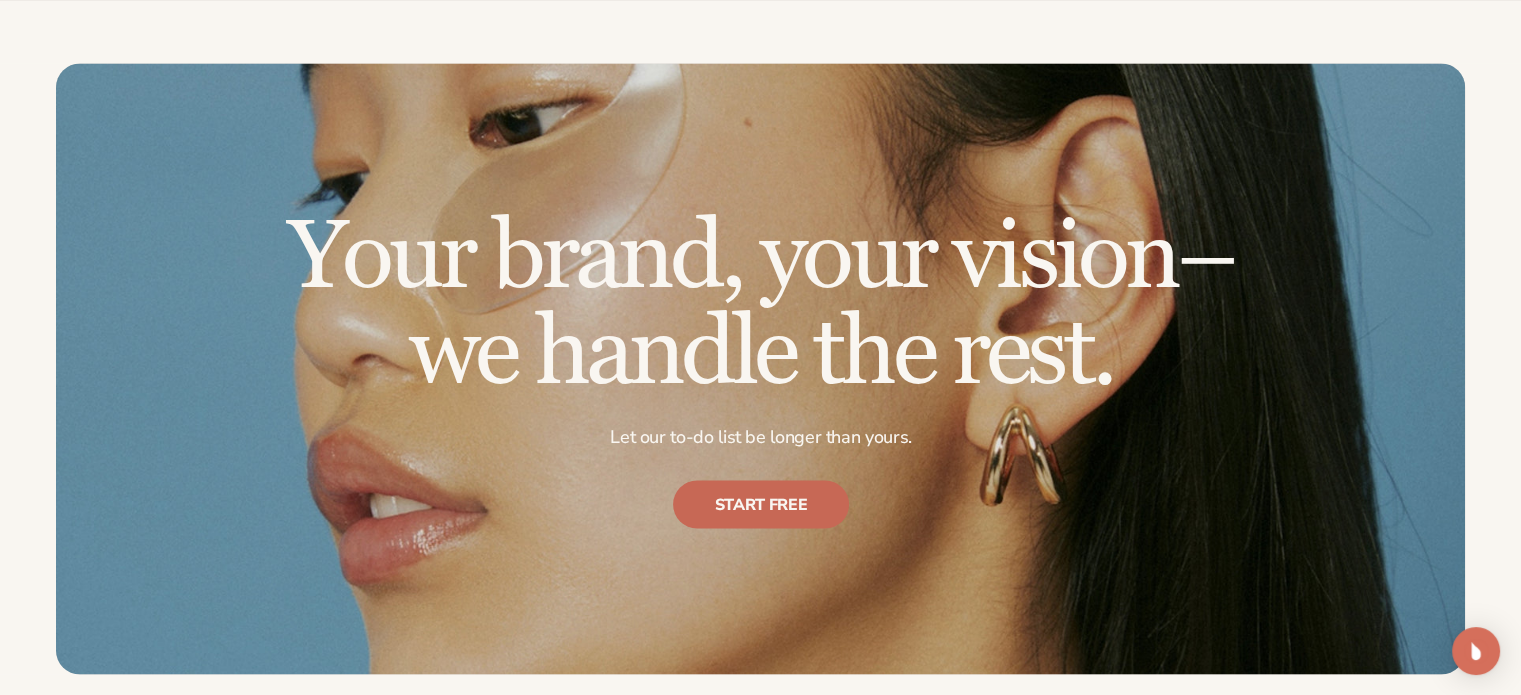 click on "Start free" at bounding box center (760, 504) 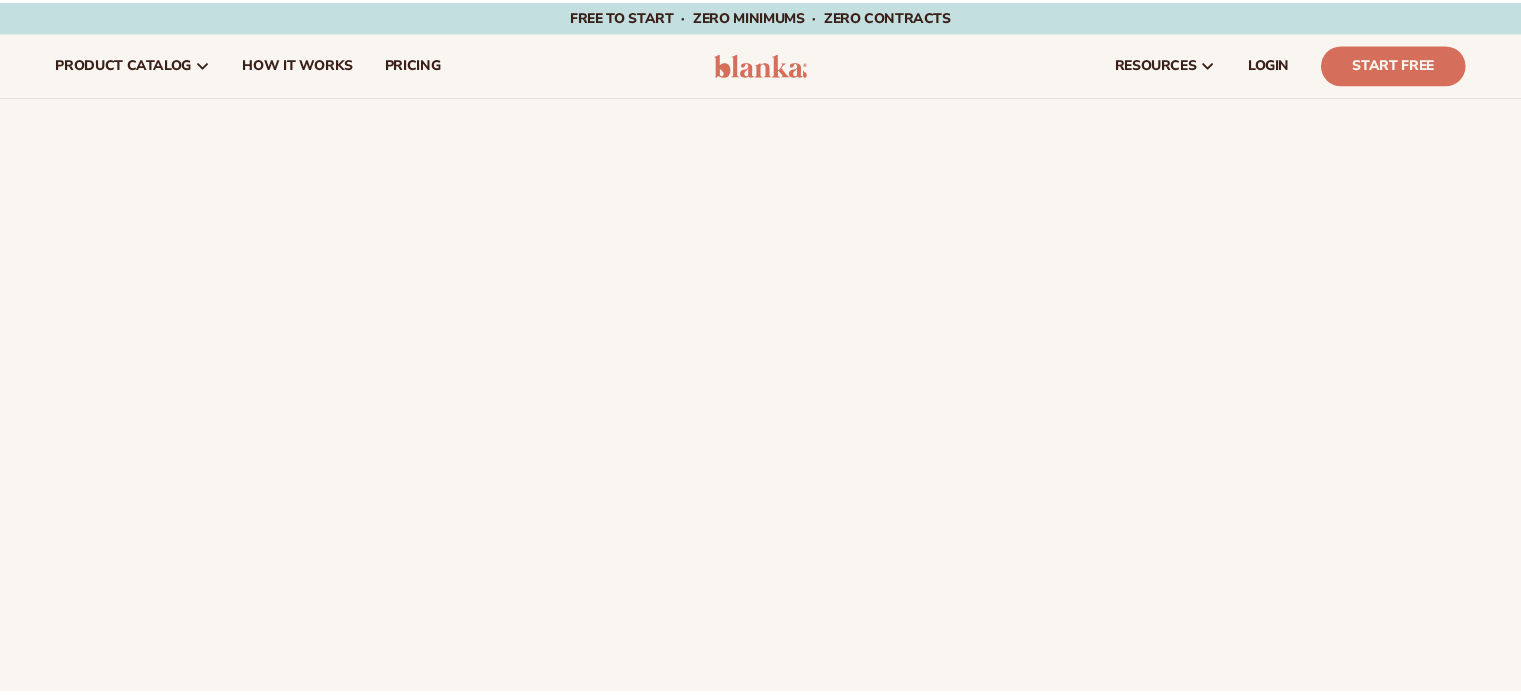 scroll, scrollTop: 0, scrollLeft: 0, axis: both 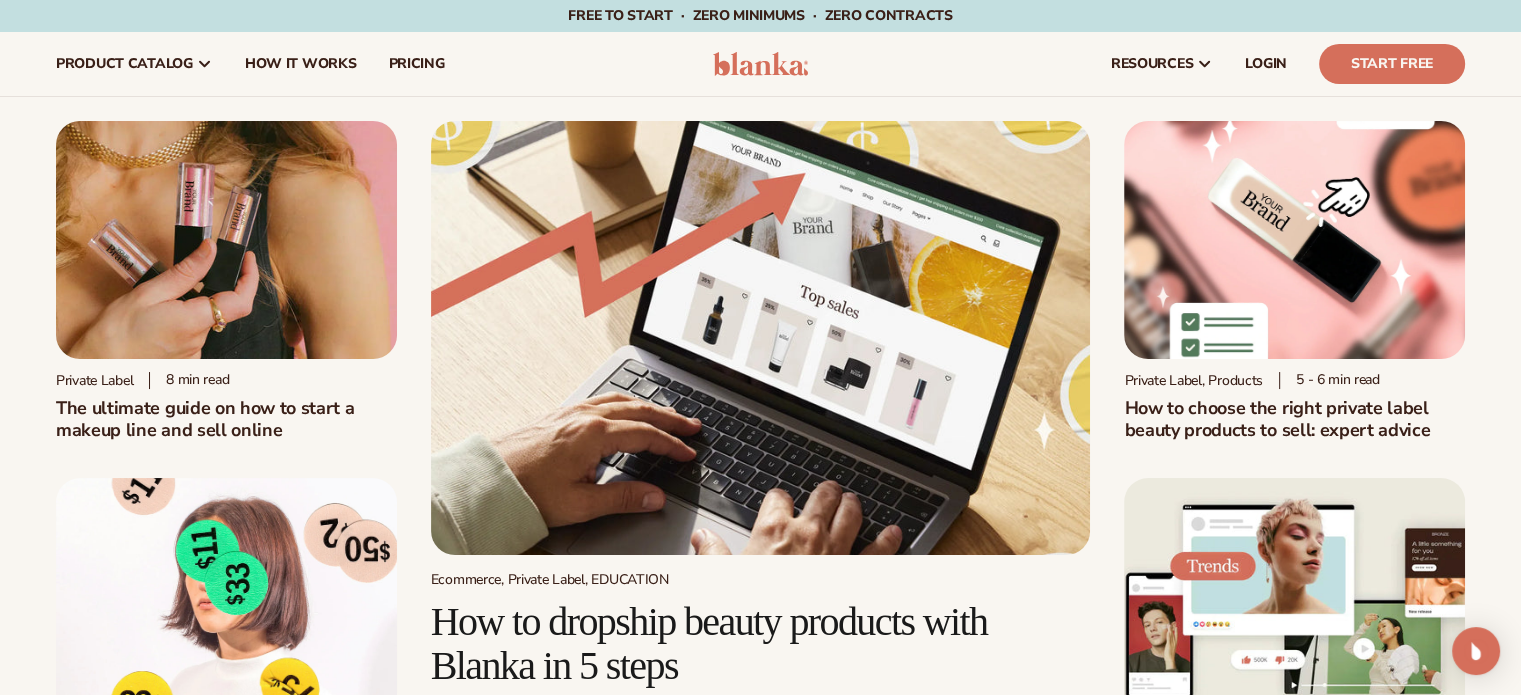 click at bounding box center [226, 240] 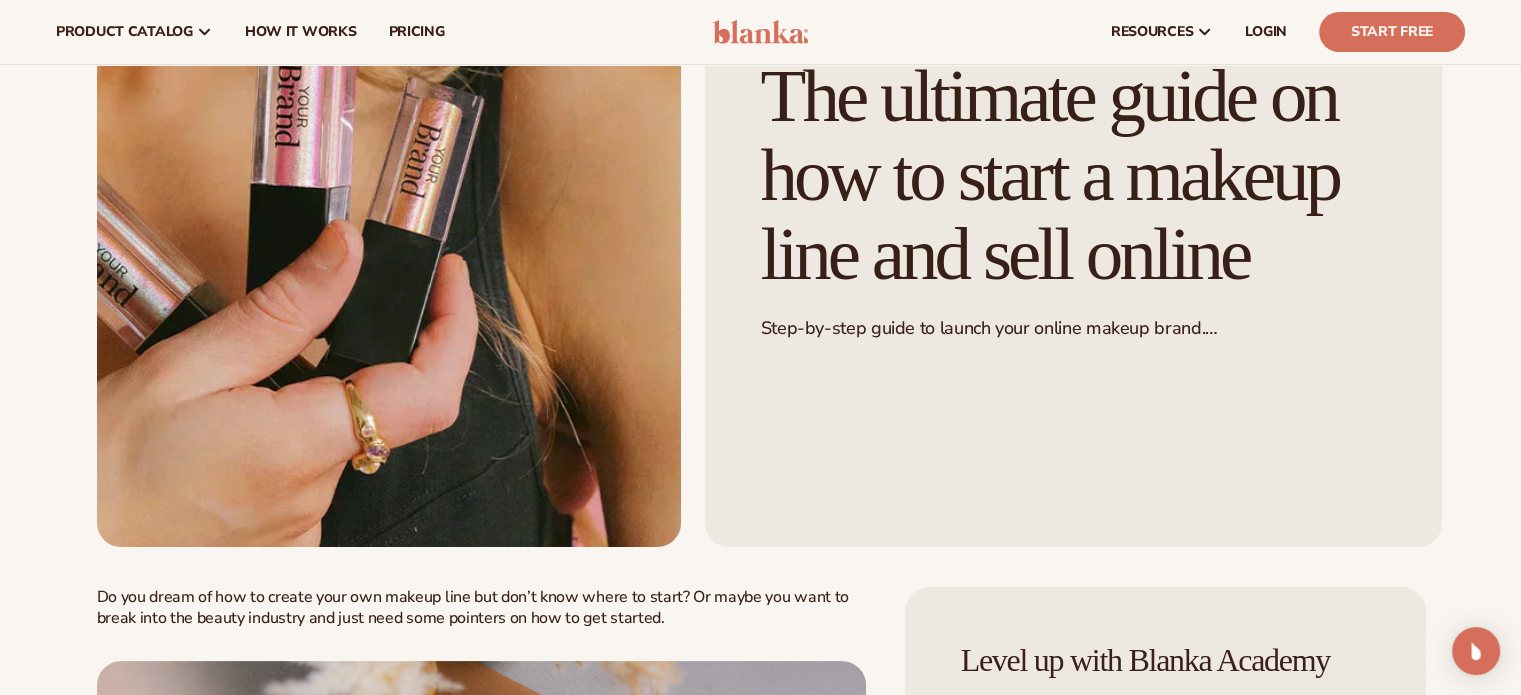 scroll, scrollTop: 192, scrollLeft: 0, axis: vertical 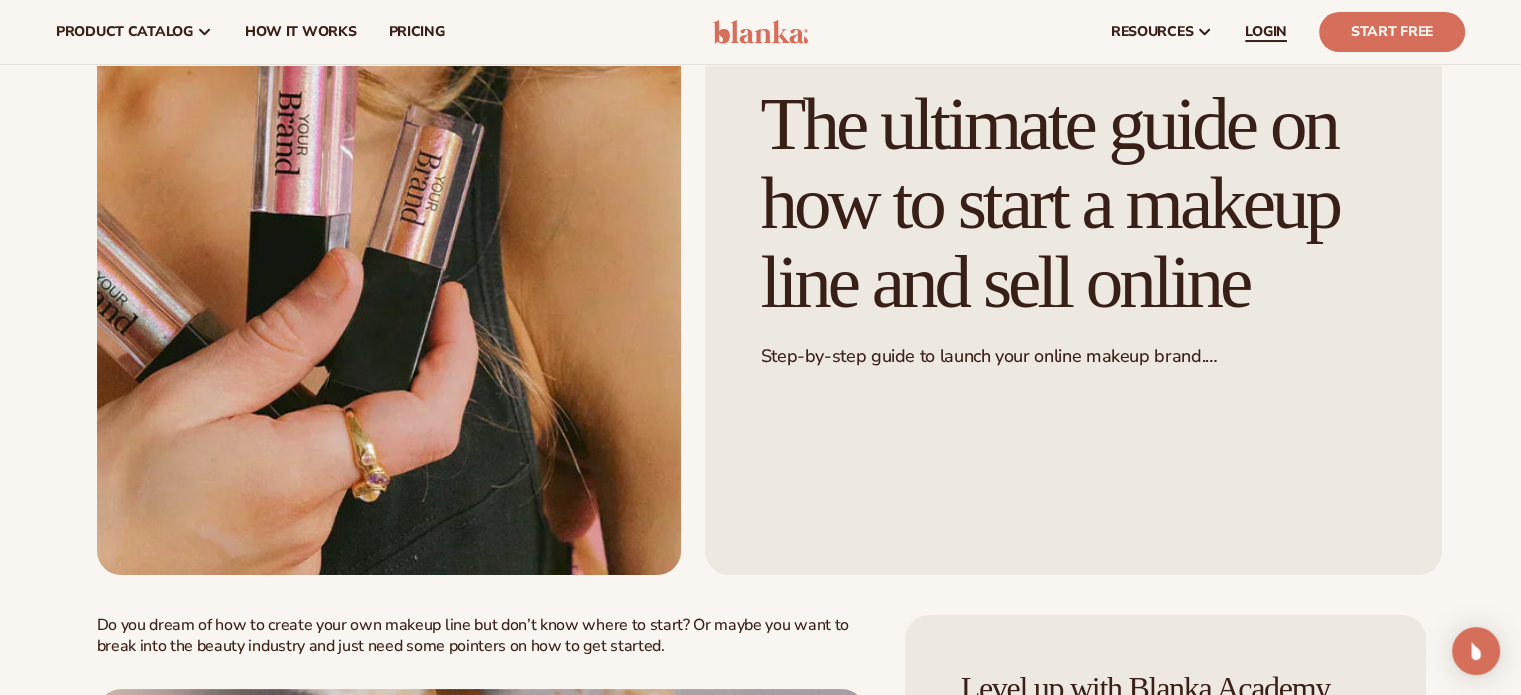 click on "LOGIN" at bounding box center (1266, 32) 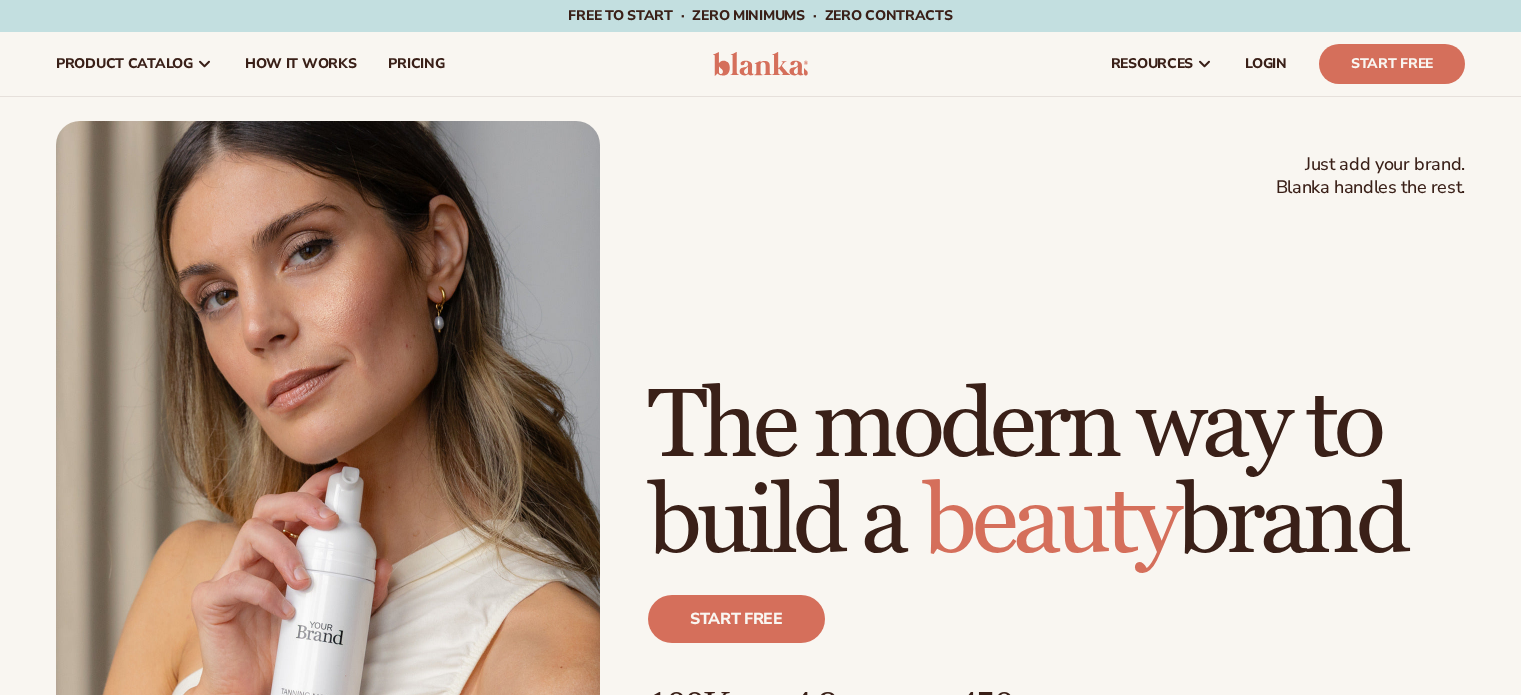 scroll, scrollTop: 0, scrollLeft: 0, axis: both 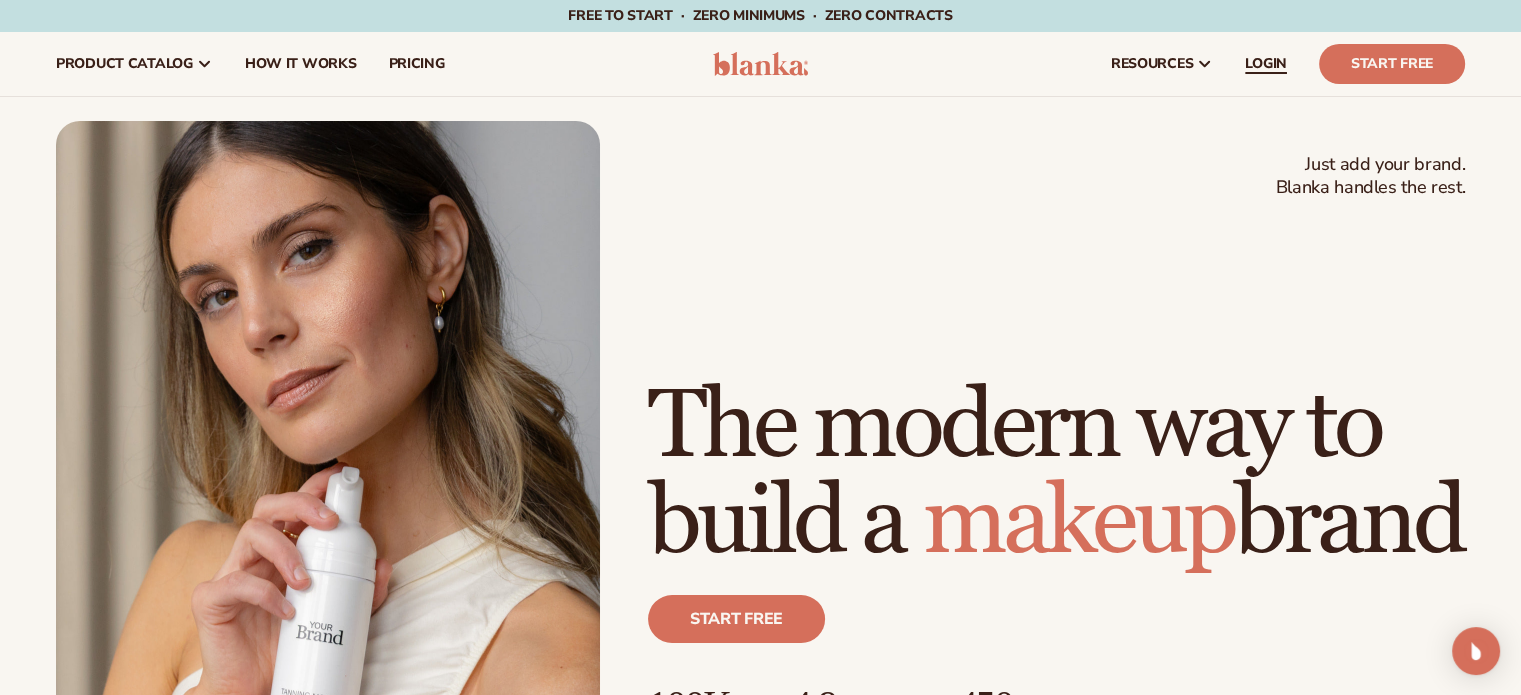 click on "LOGIN" at bounding box center [1266, 64] 